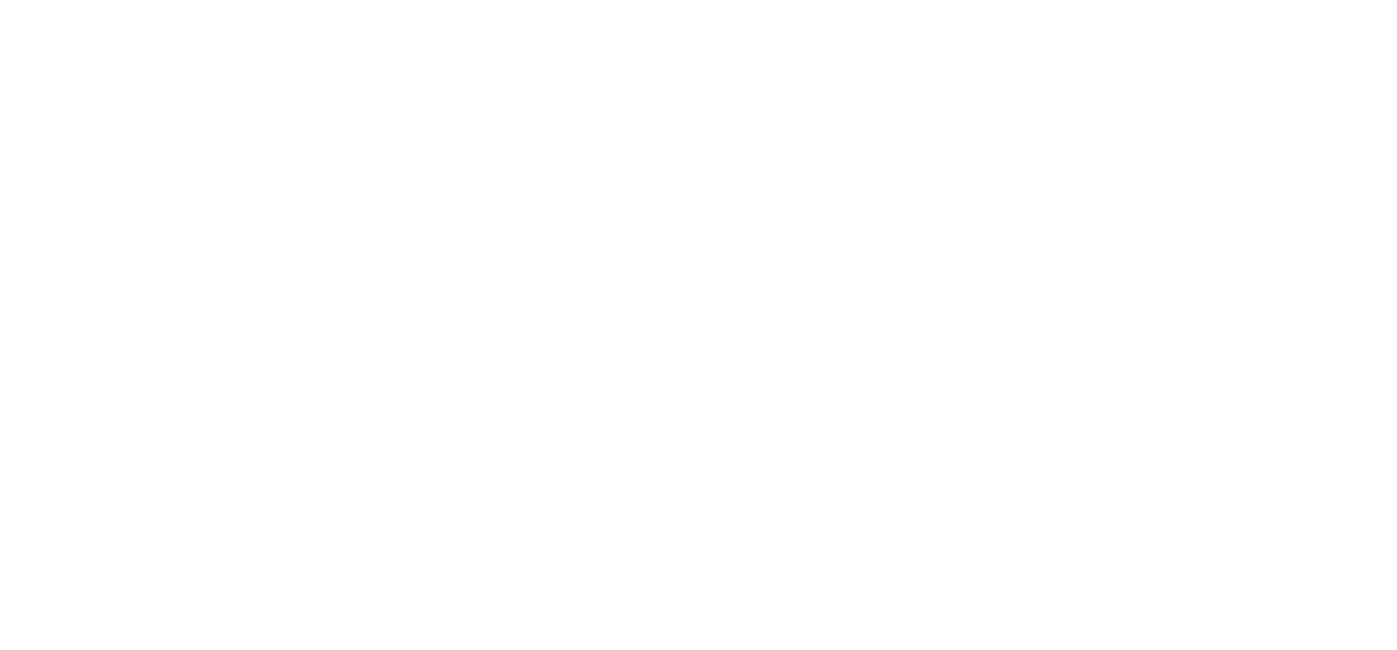 scroll, scrollTop: 0, scrollLeft: 0, axis: both 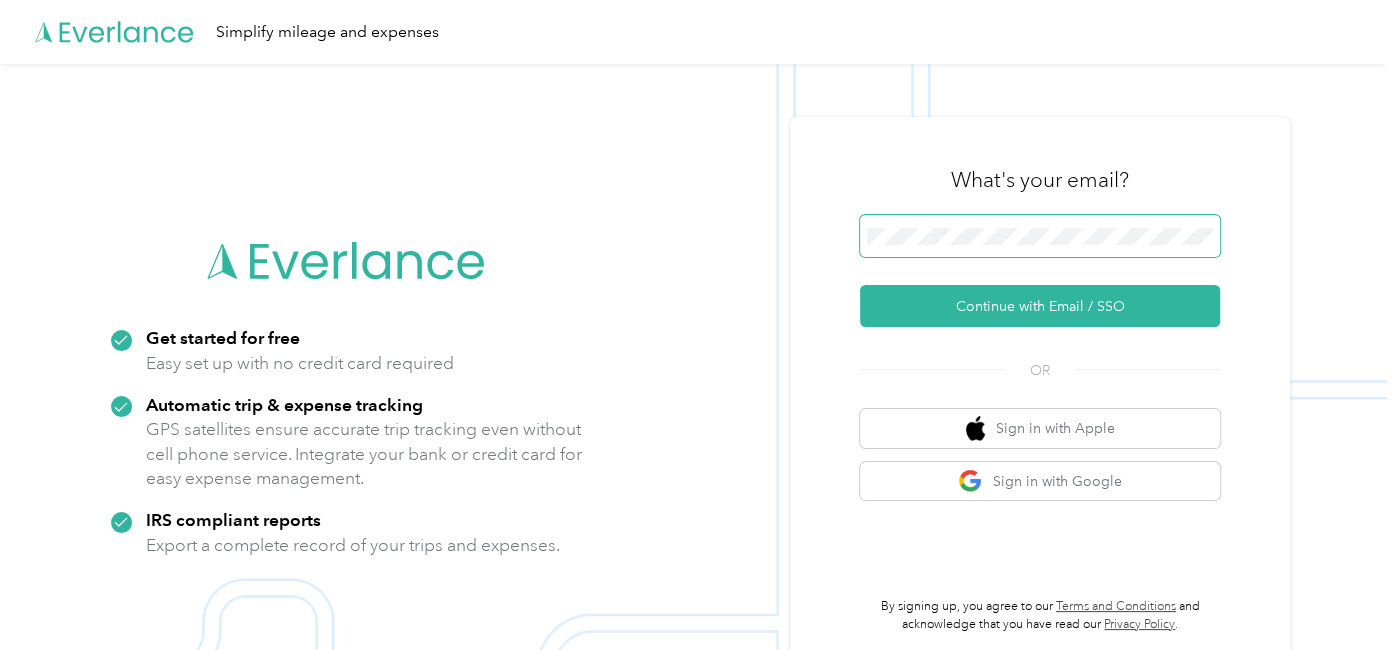 type 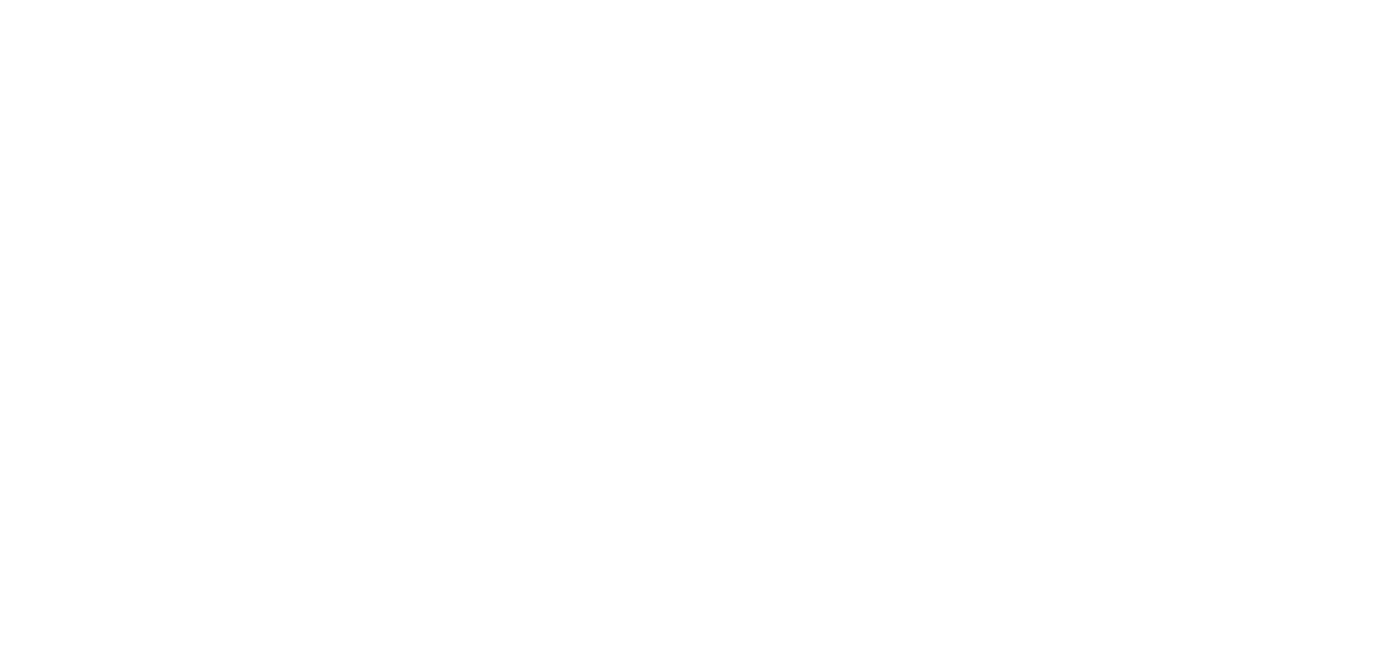 scroll, scrollTop: 0, scrollLeft: 0, axis: both 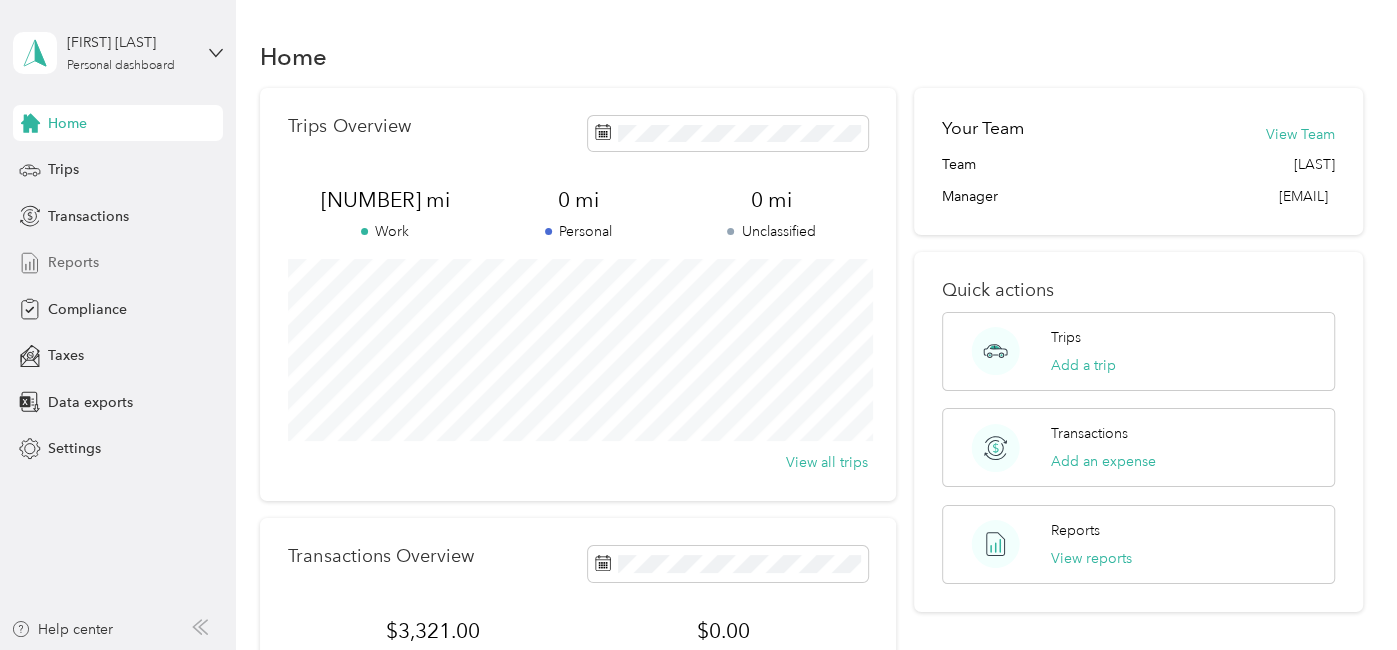 click on "Reports" at bounding box center [73, 262] 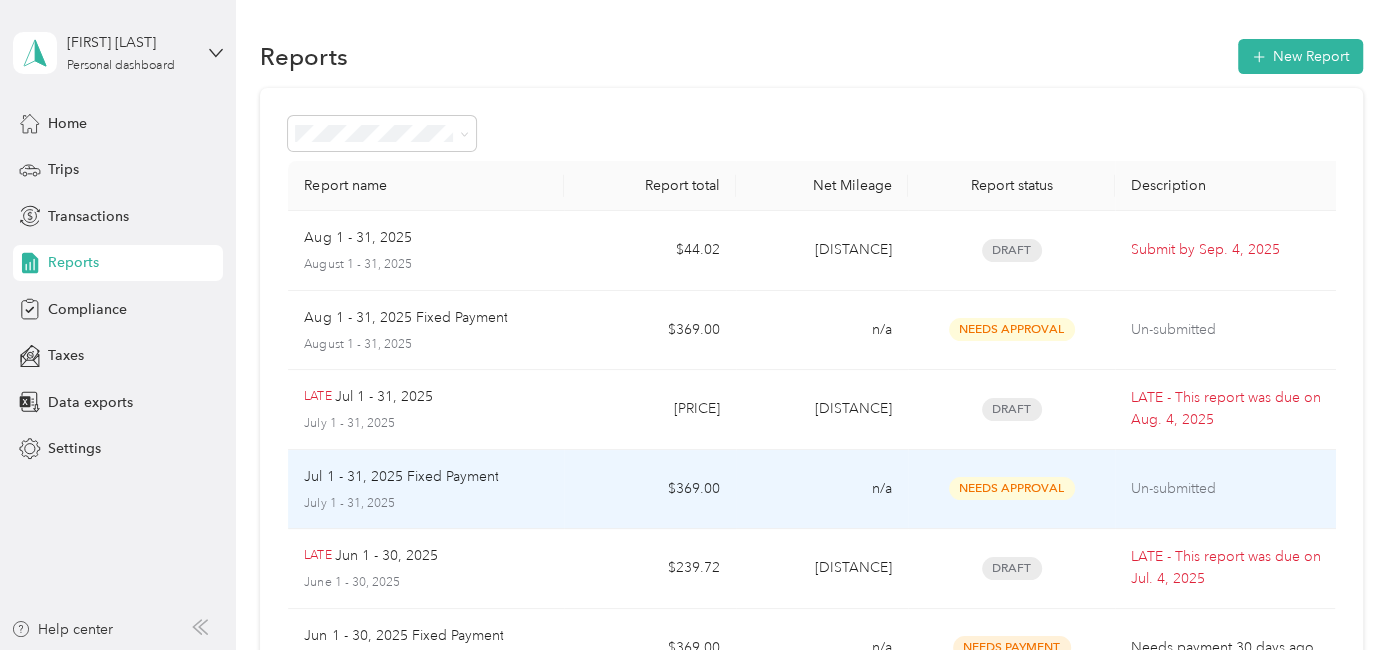 click on "$369.00" at bounding box center [650, 490] 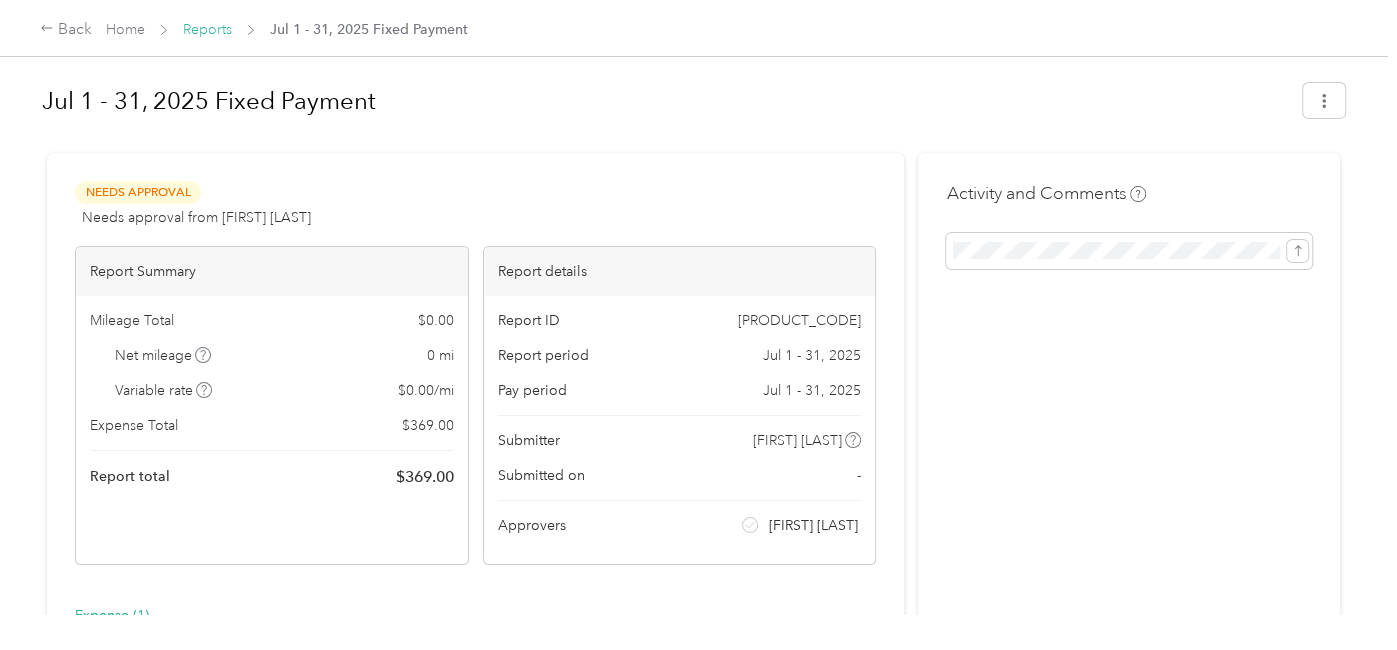 click on "Reports" at bounding box center (207, 29) 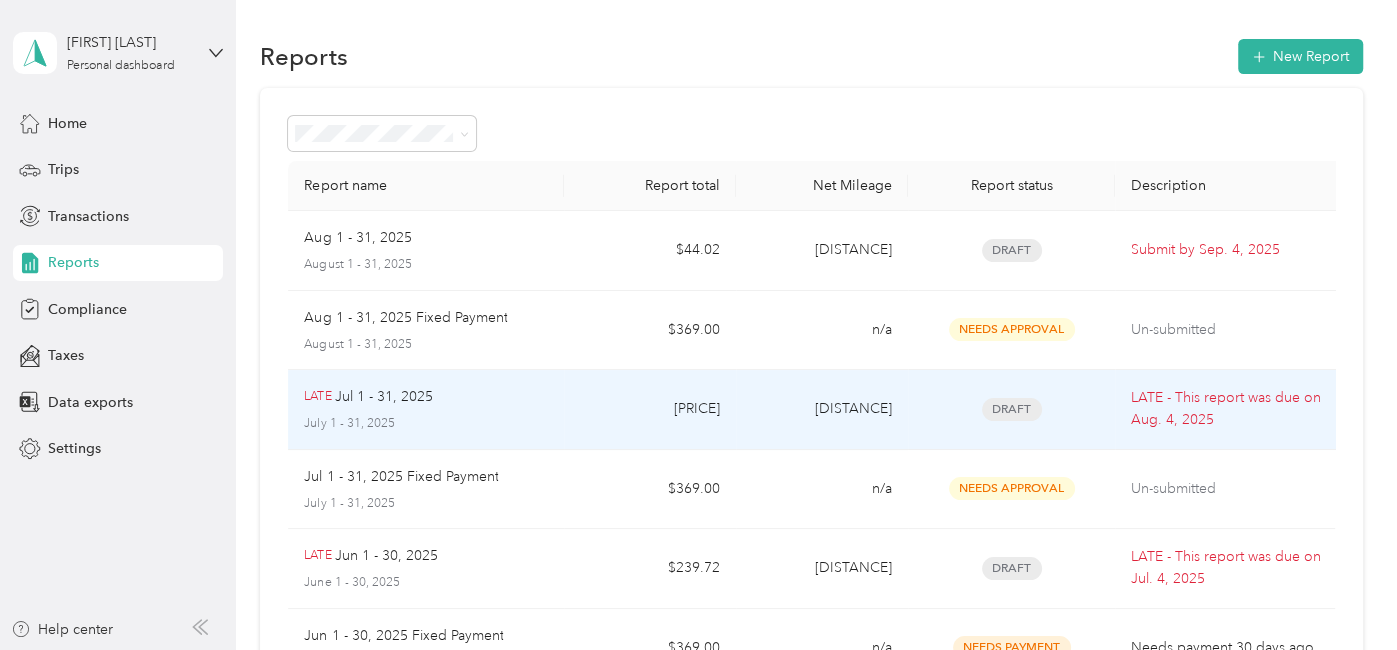 click on "LATE [DATE] - [DATE]" at bounding box center (425, 397) 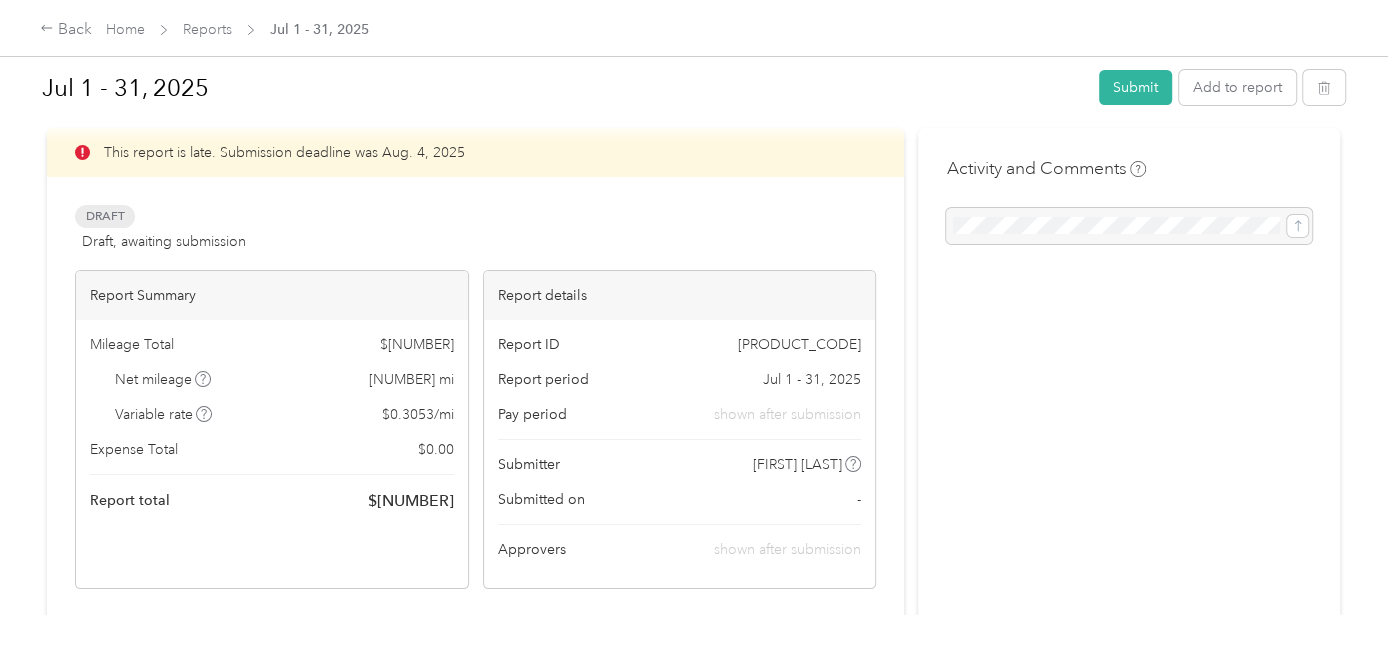 scroll, scrollTop: 0, scrollLeft: 0, axis: both 